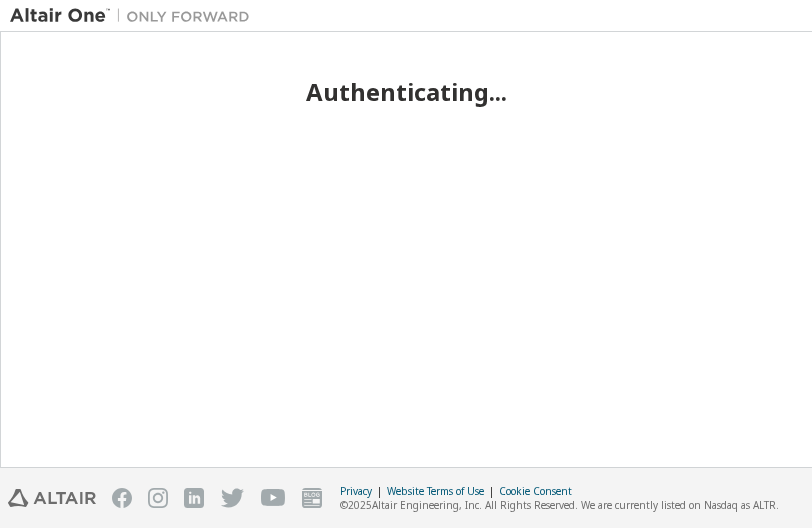 scroll, scrollTop: 0, scrollLeft: 0, axis: both 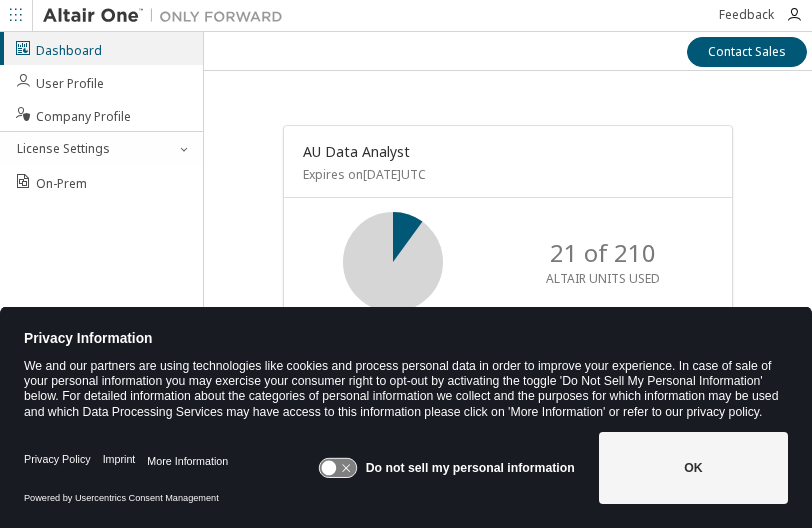click on "AU Data Analyst Expires on  June 23, 2026  UTC  21 of 210 ALTAIR UNITS USED View License Usage" at bounding box center [508, 275] 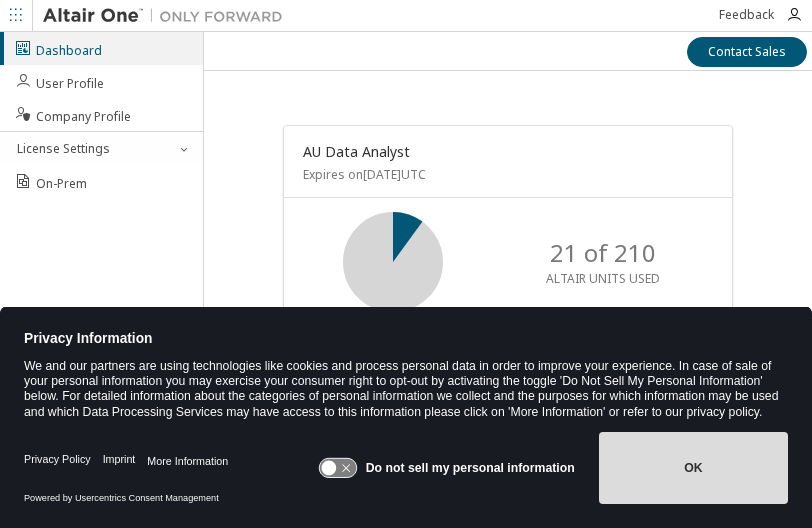 click on "OK" at bounding box center [693, 468] 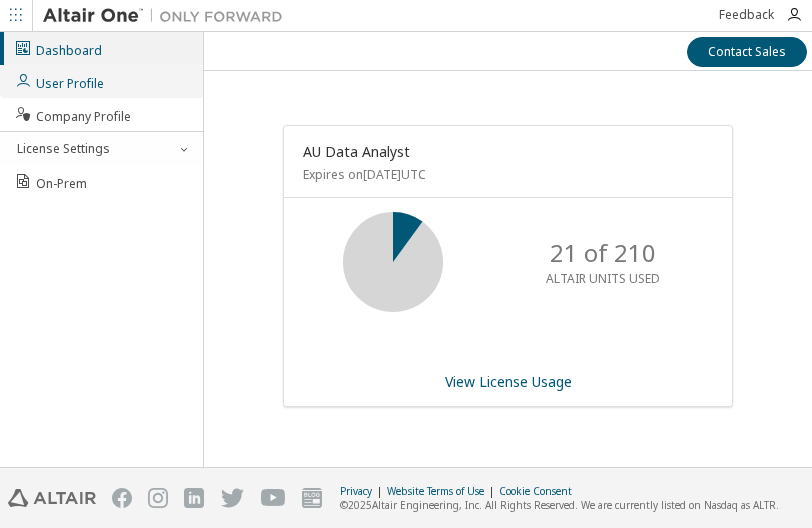 click on "User Profile" at bounding box center (59, 81) 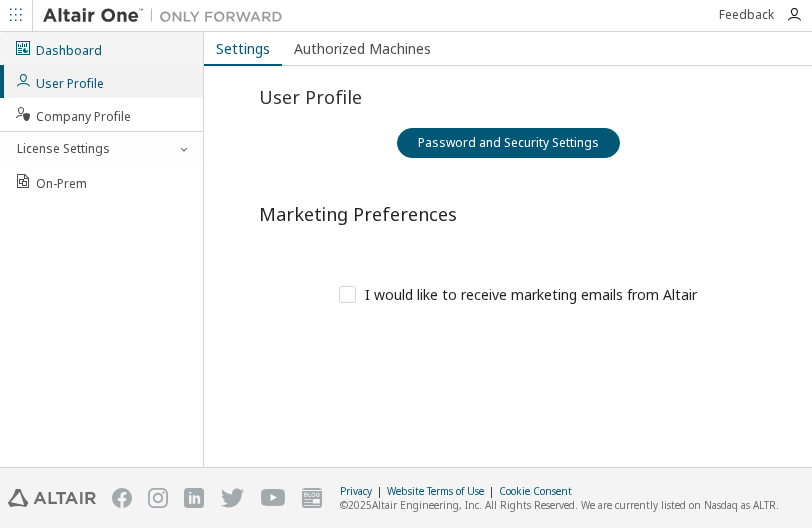 click on "Dashboard" at bounding box center (58, 48) 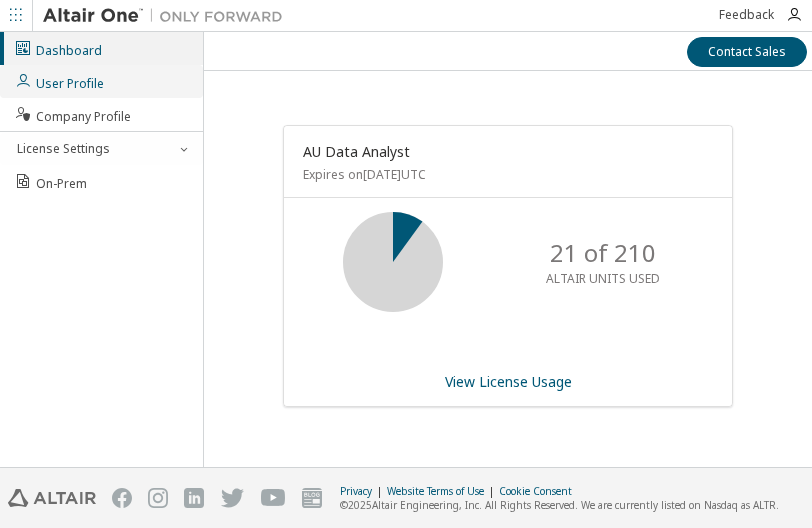 click on "User Profile" at bounding box center [59, 81] 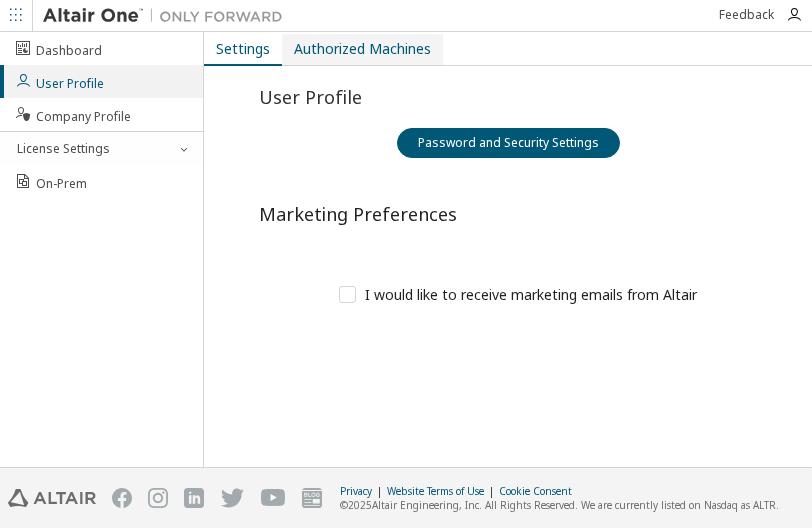 click on "Authorized Machines" at bounding box center [362, 49] 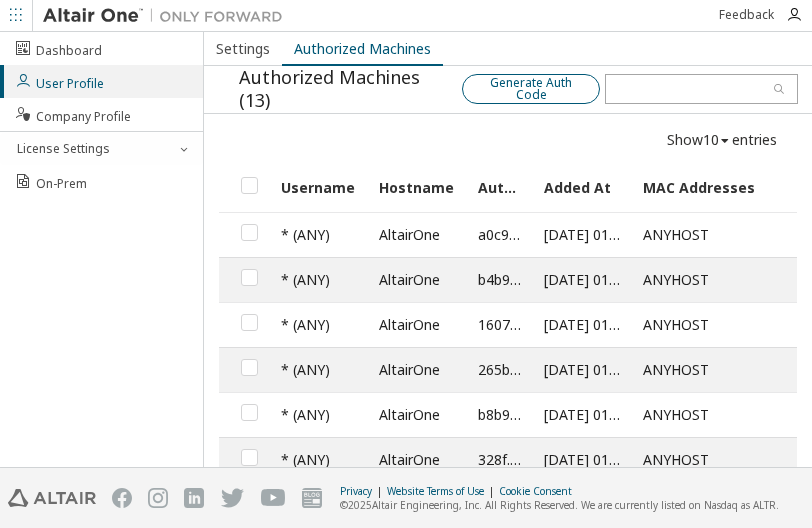click on "Generate Auth Code" at bounding box center (530, 89) 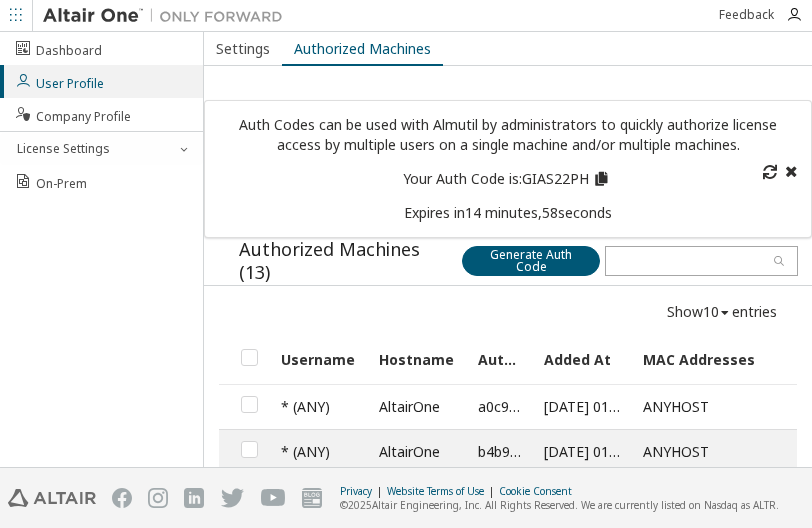 click at bounding box center [601, 176] 